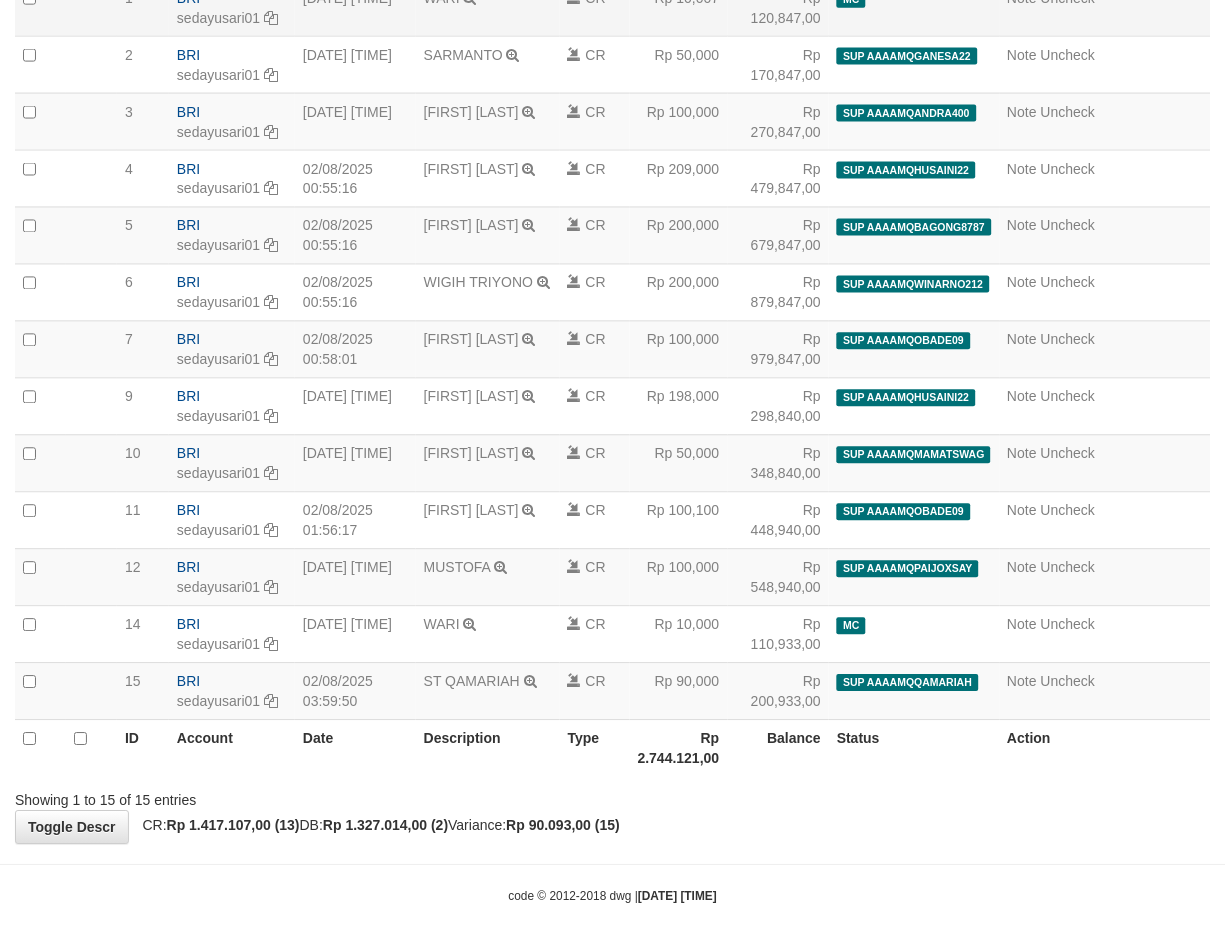 scroll, scrollTop: 435, scrollLeft: 0, axis: vertical 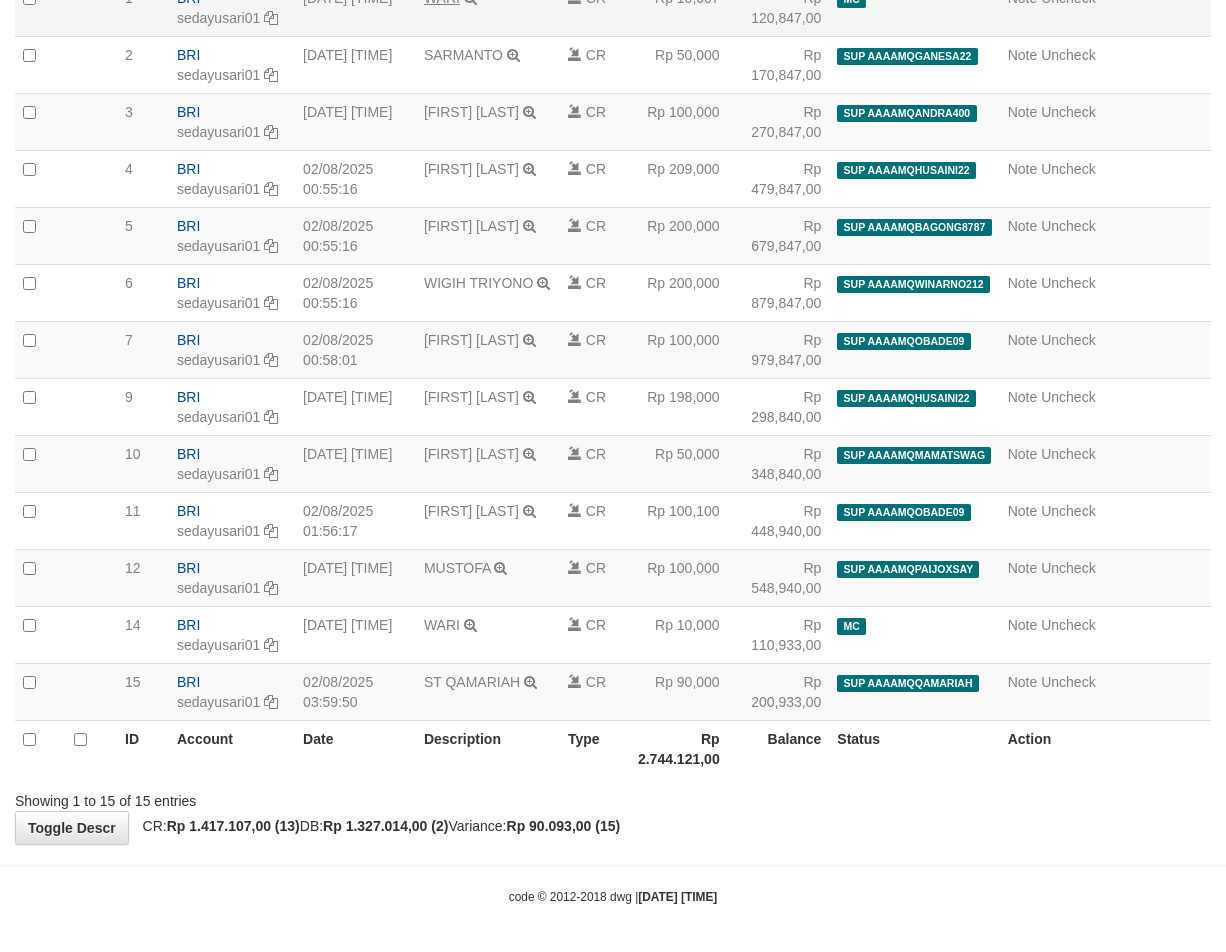 select on "****" 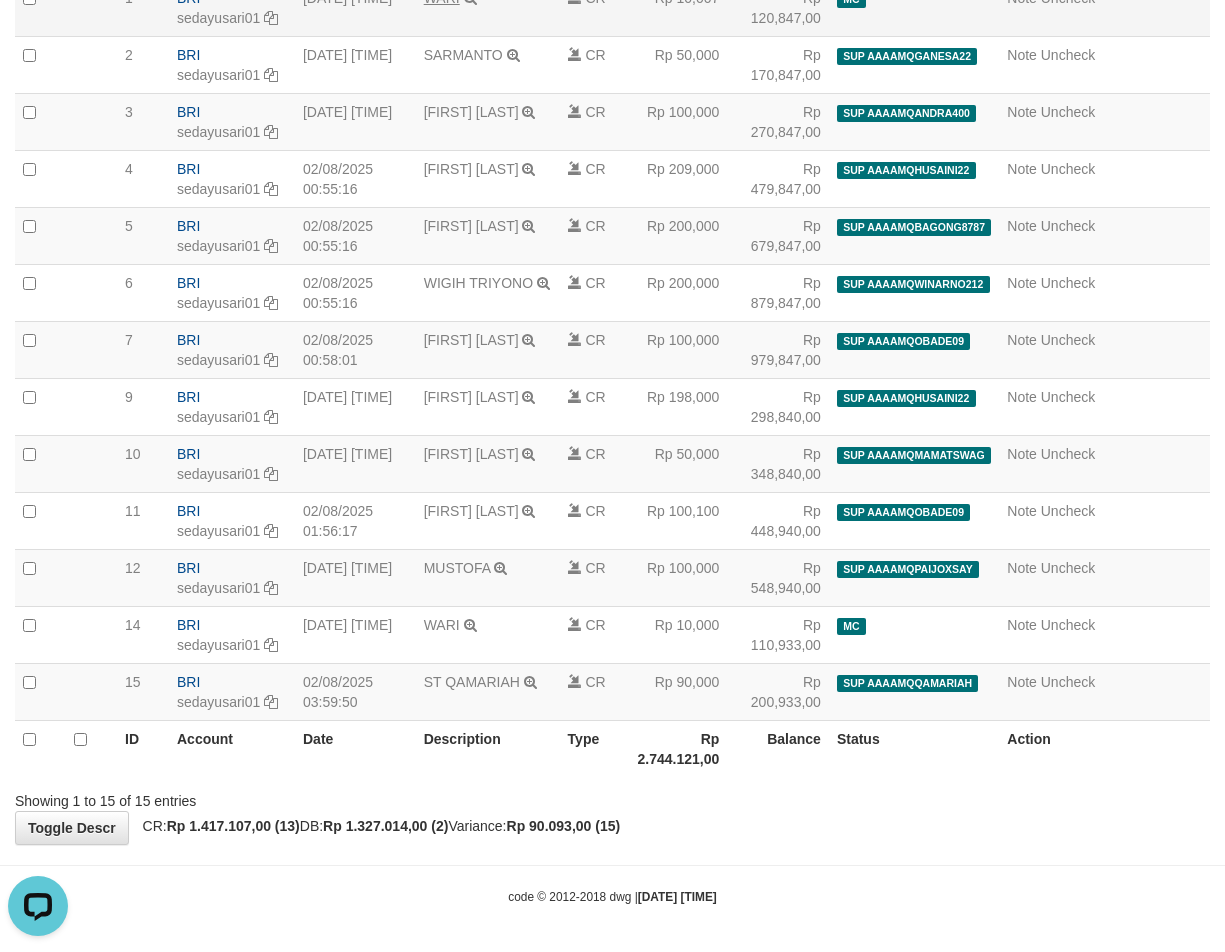scroll, scrollTop: 0, scrollLeft: 0, axis: both 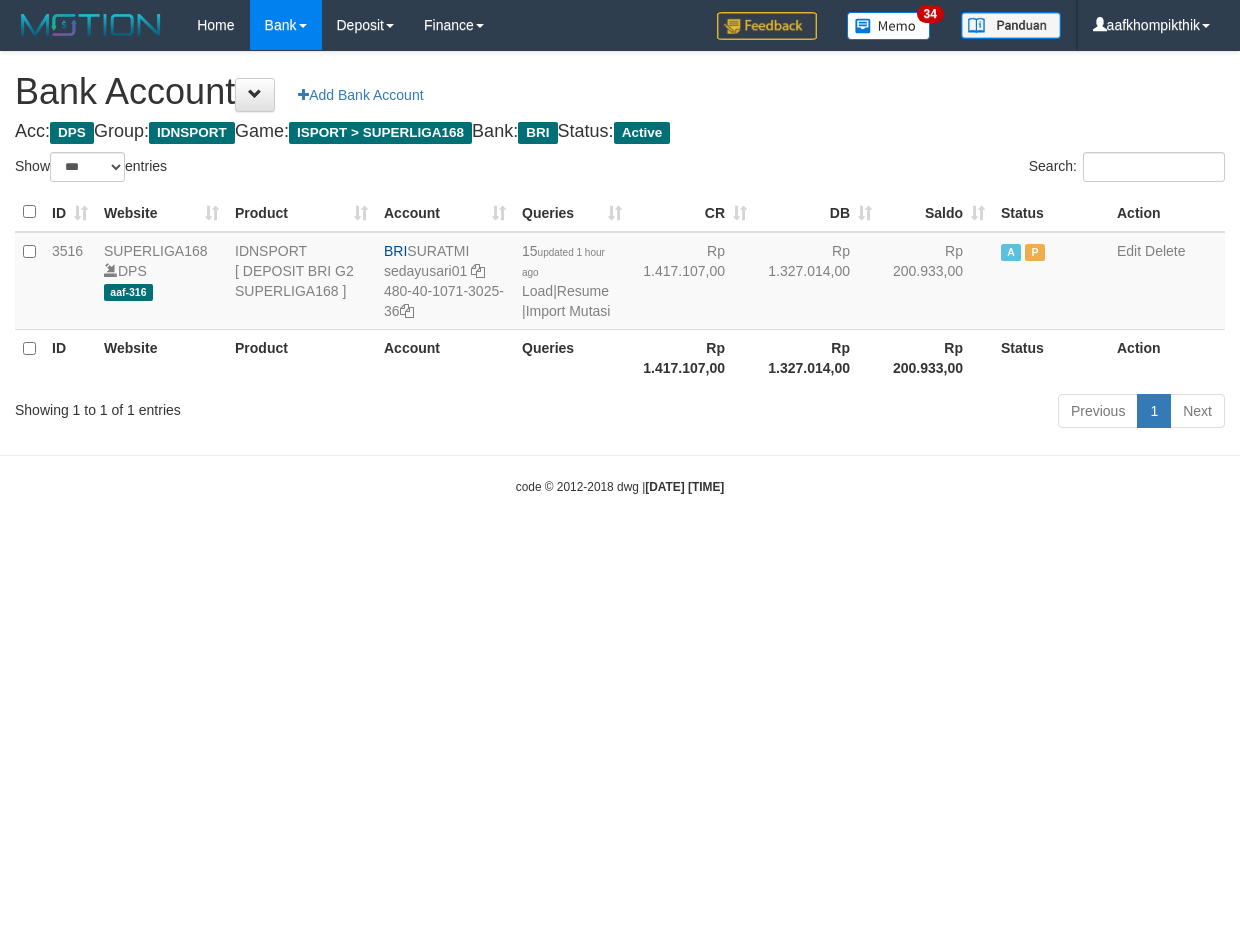 select on "***" 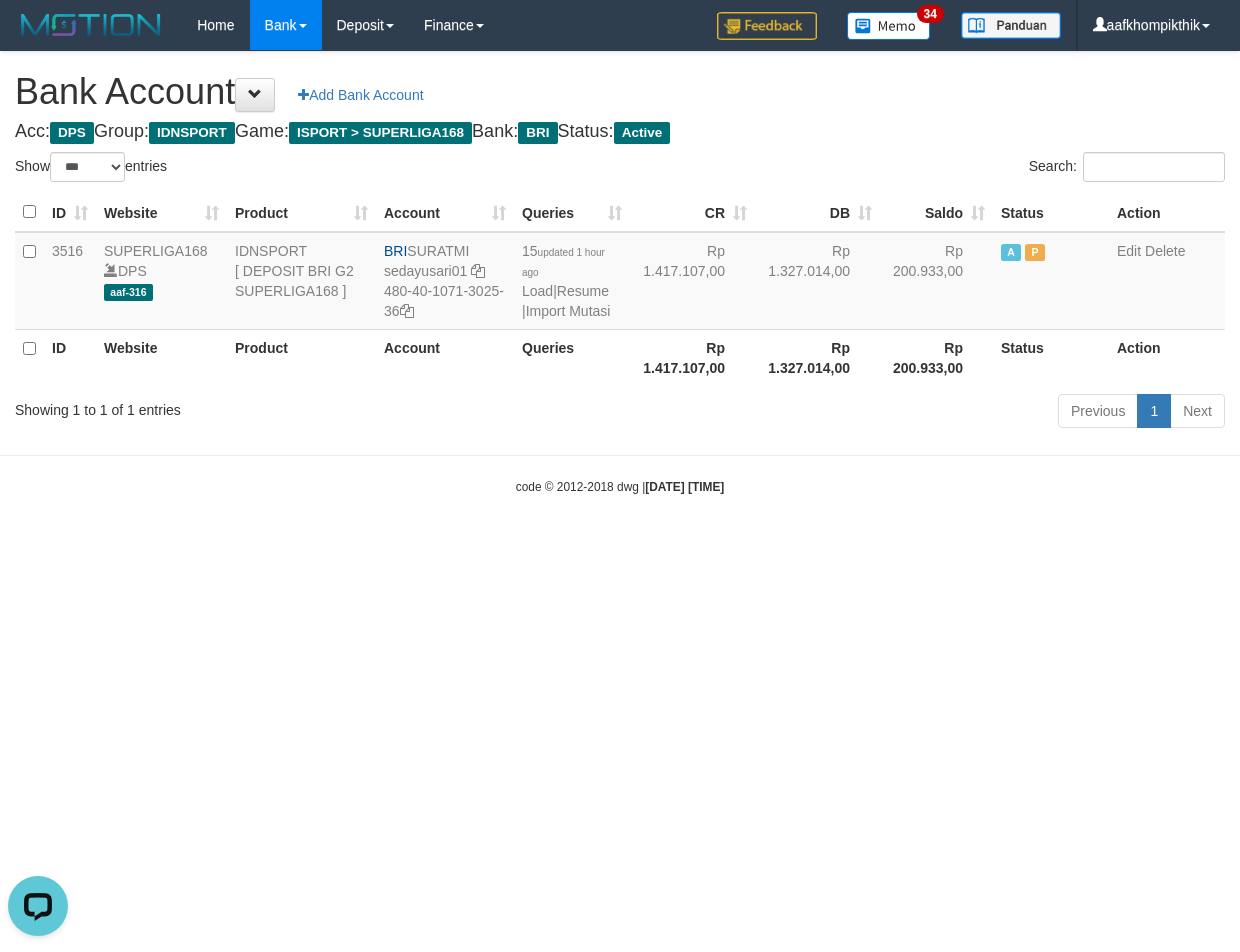 scroll, scrollTop: 0, scrollLeft: 0, axis: both 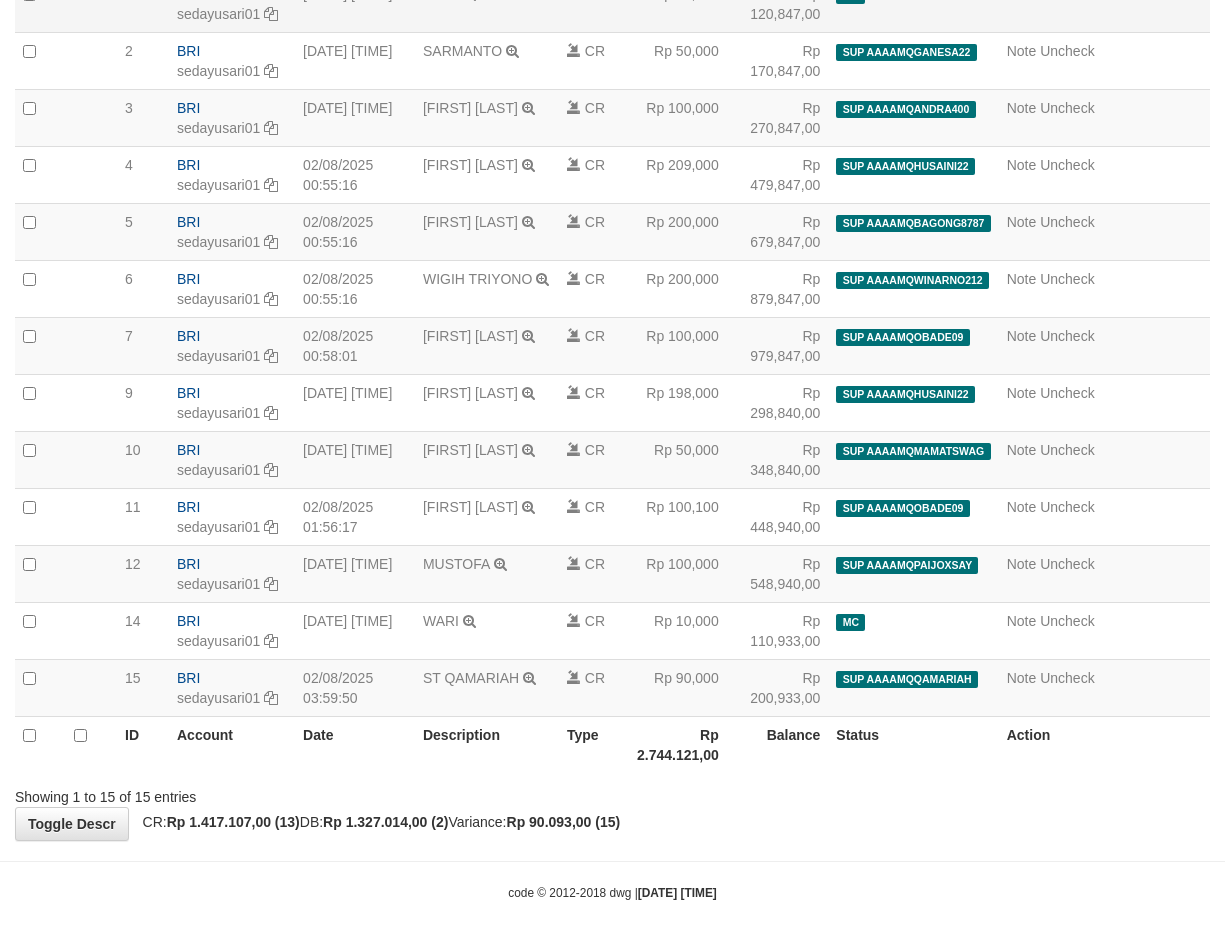 select on "****" 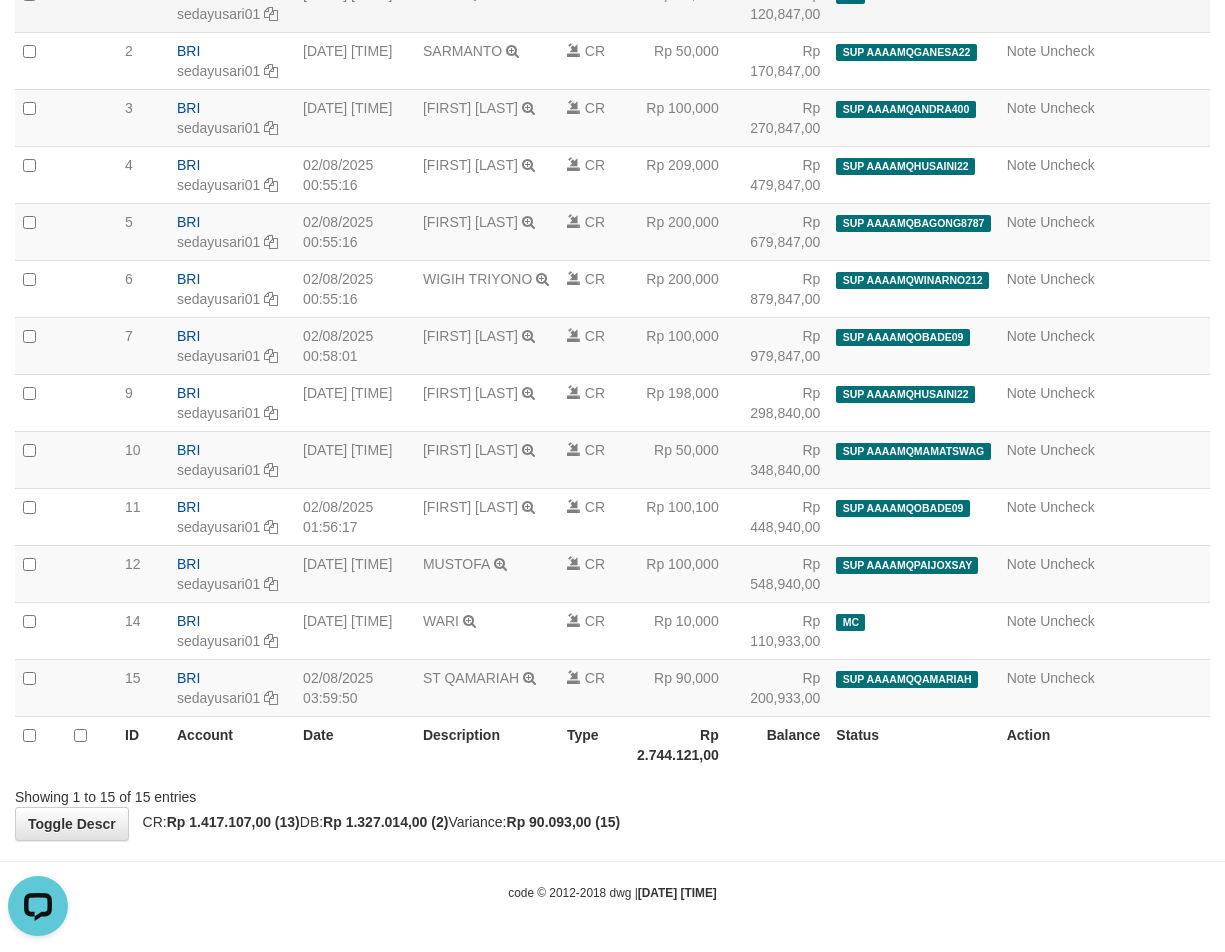 scroll, scrollTop: 0, scrollLeft: 0, axis: both 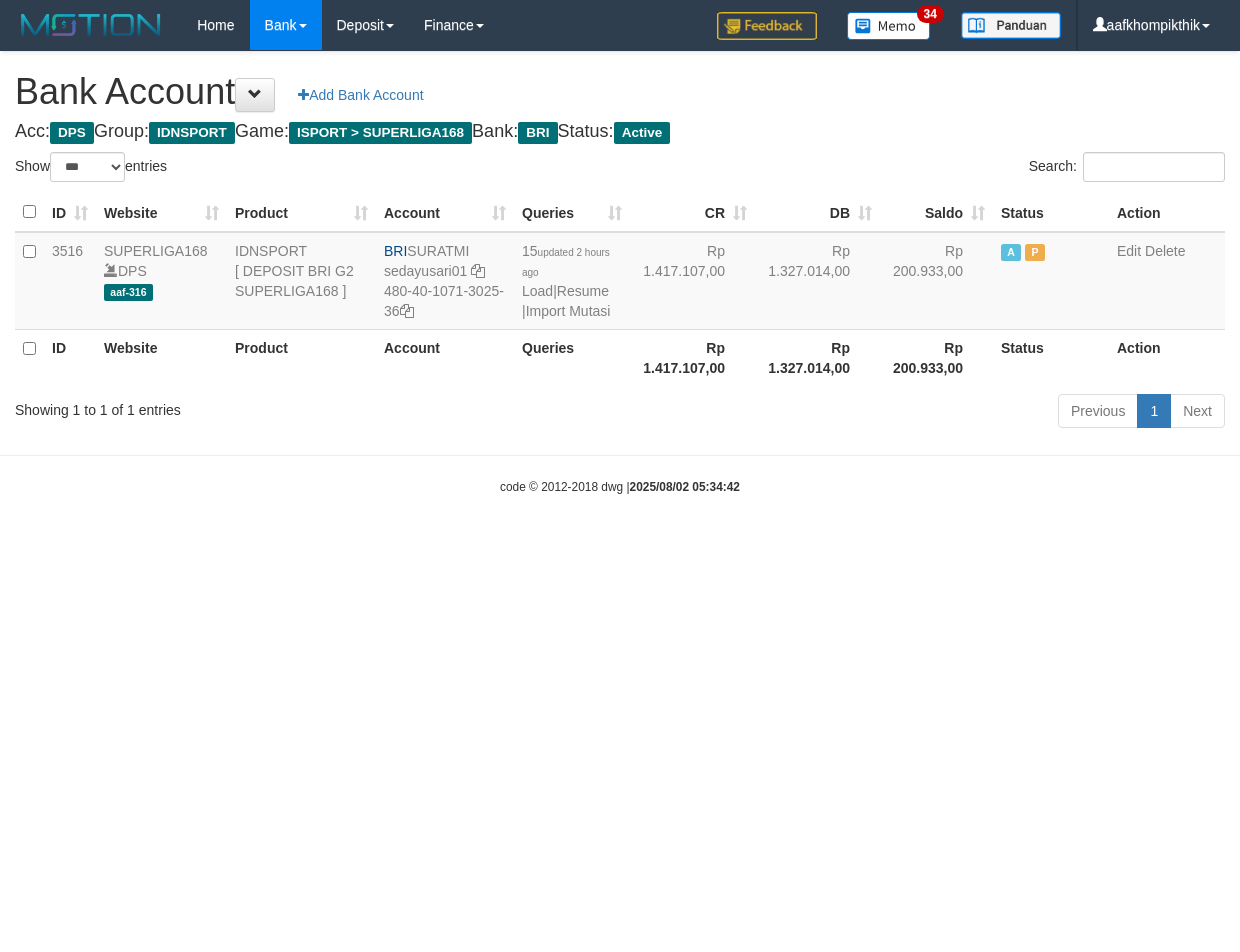 select on "***" 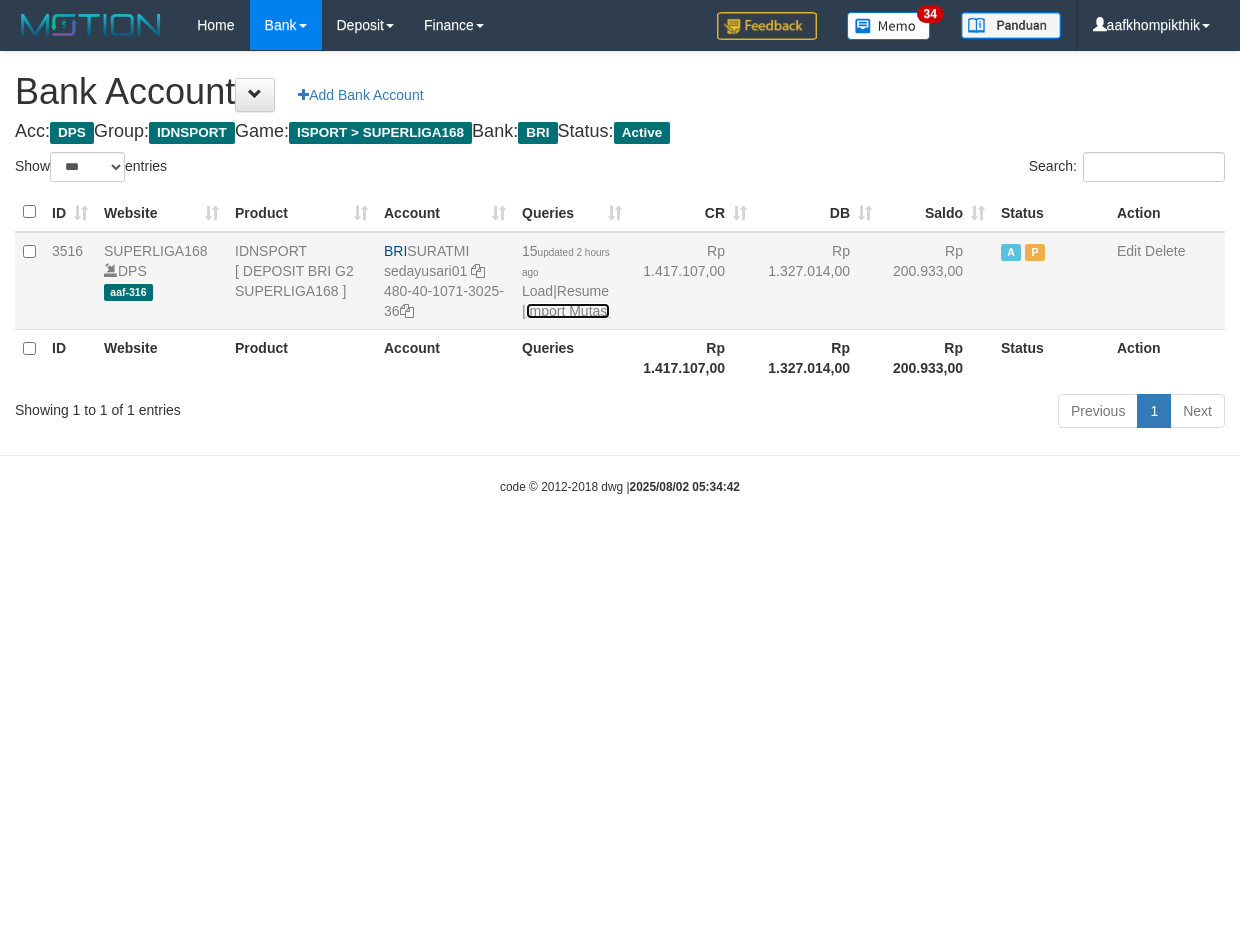 click on "Import Mutasi" at bounding box center (568, 311) 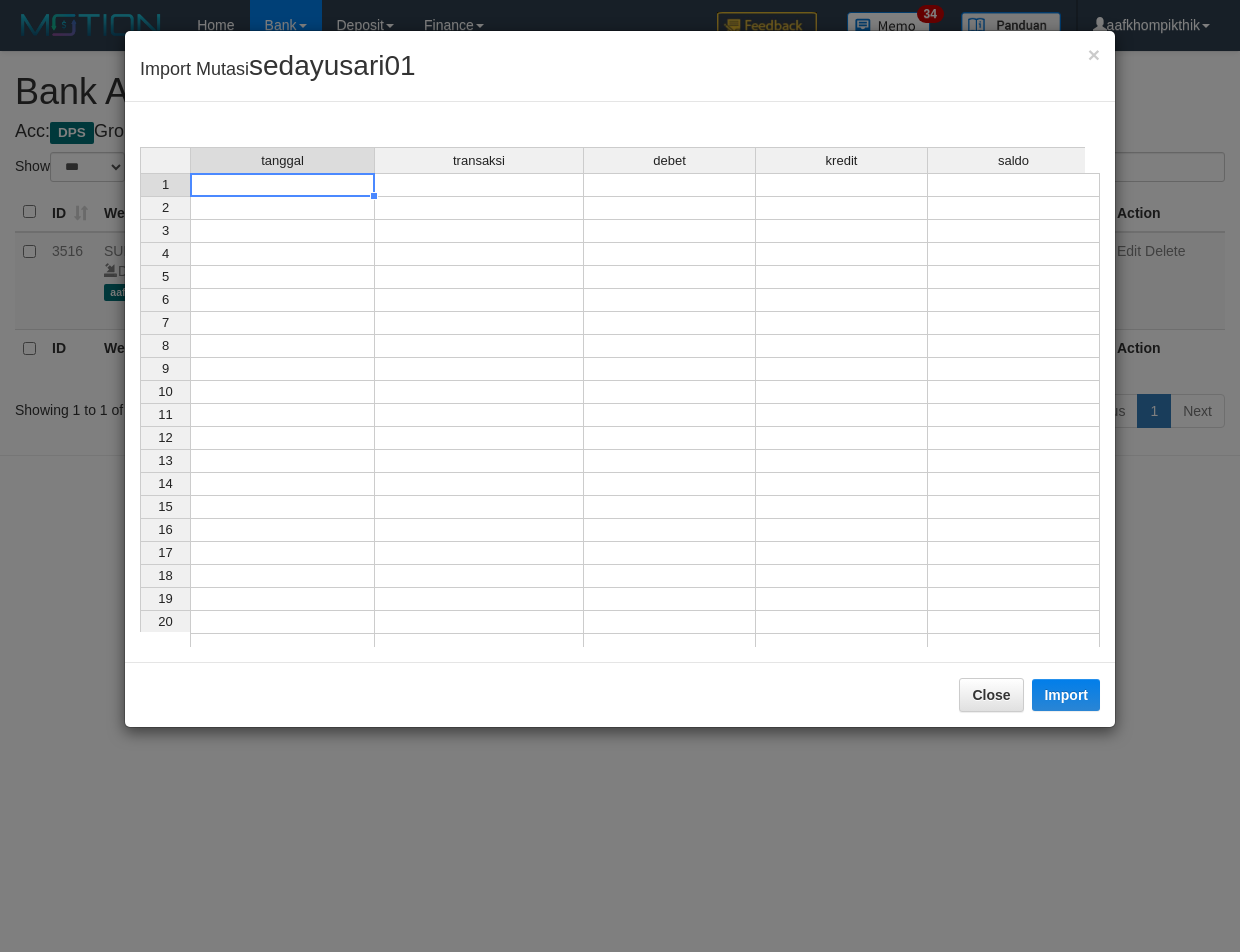 click at bounding box center [282, 185] 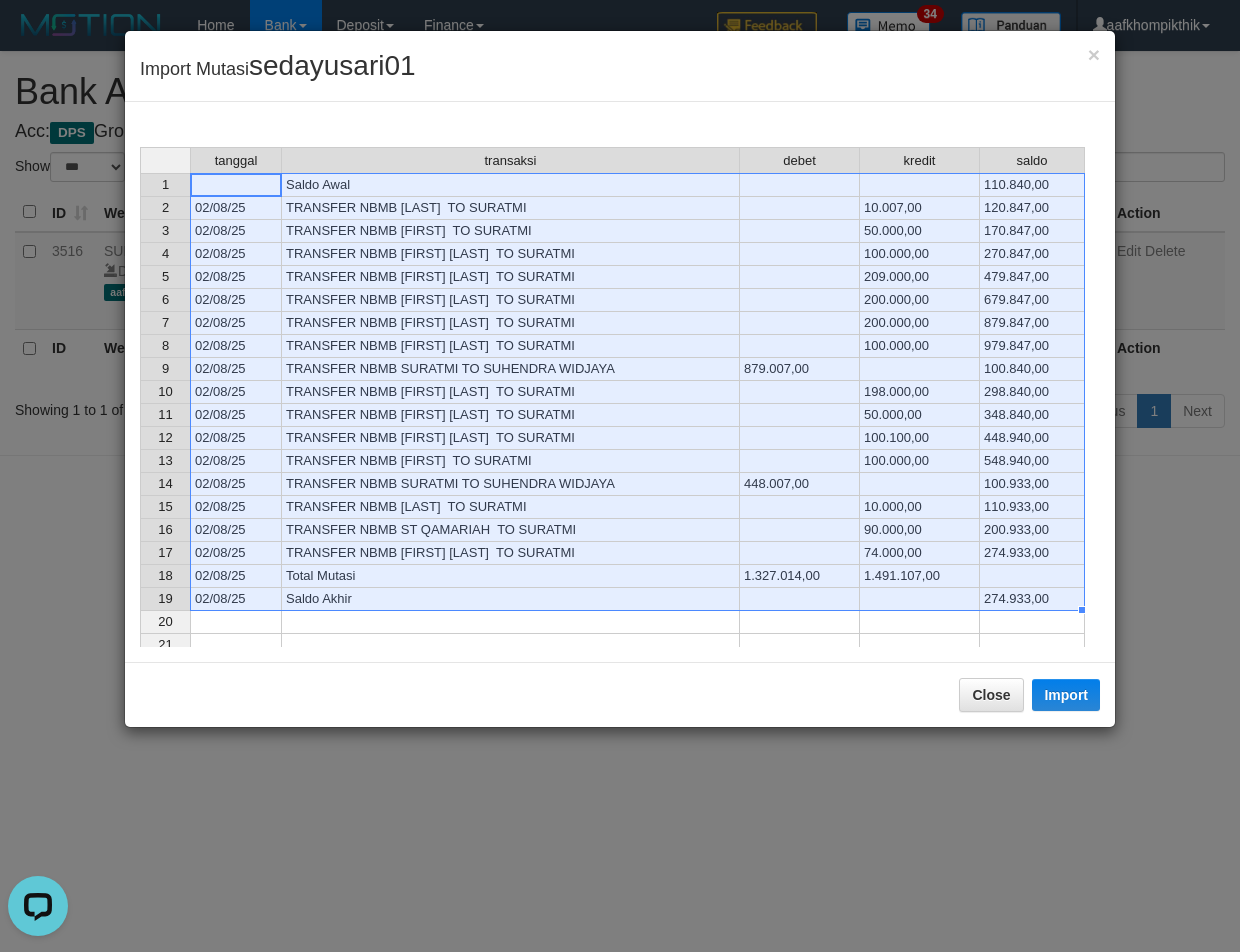scroll, scrollTop: 0, scrollLeft: 0, axis: both 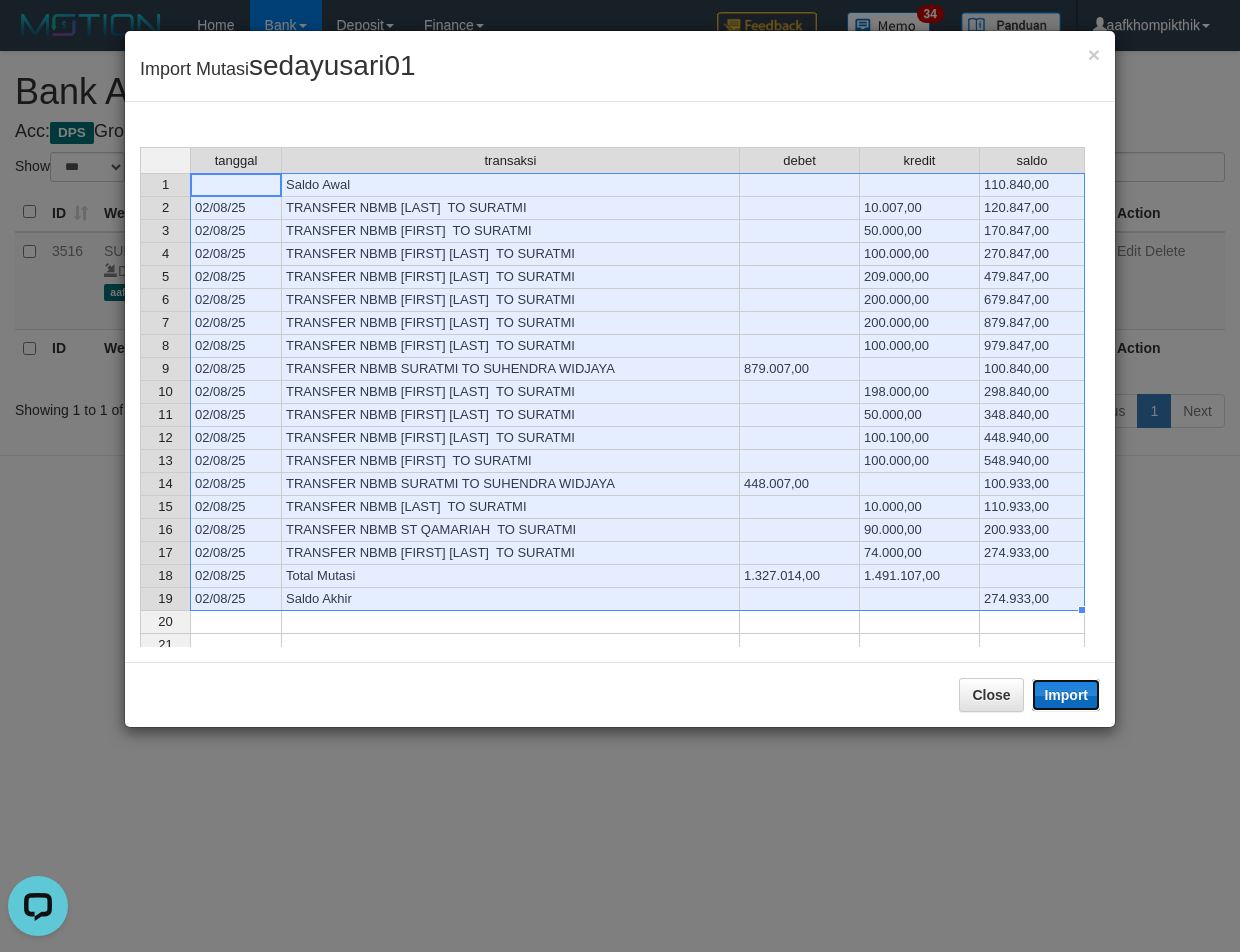 click on "Import" at bounding box center [1066, 695] 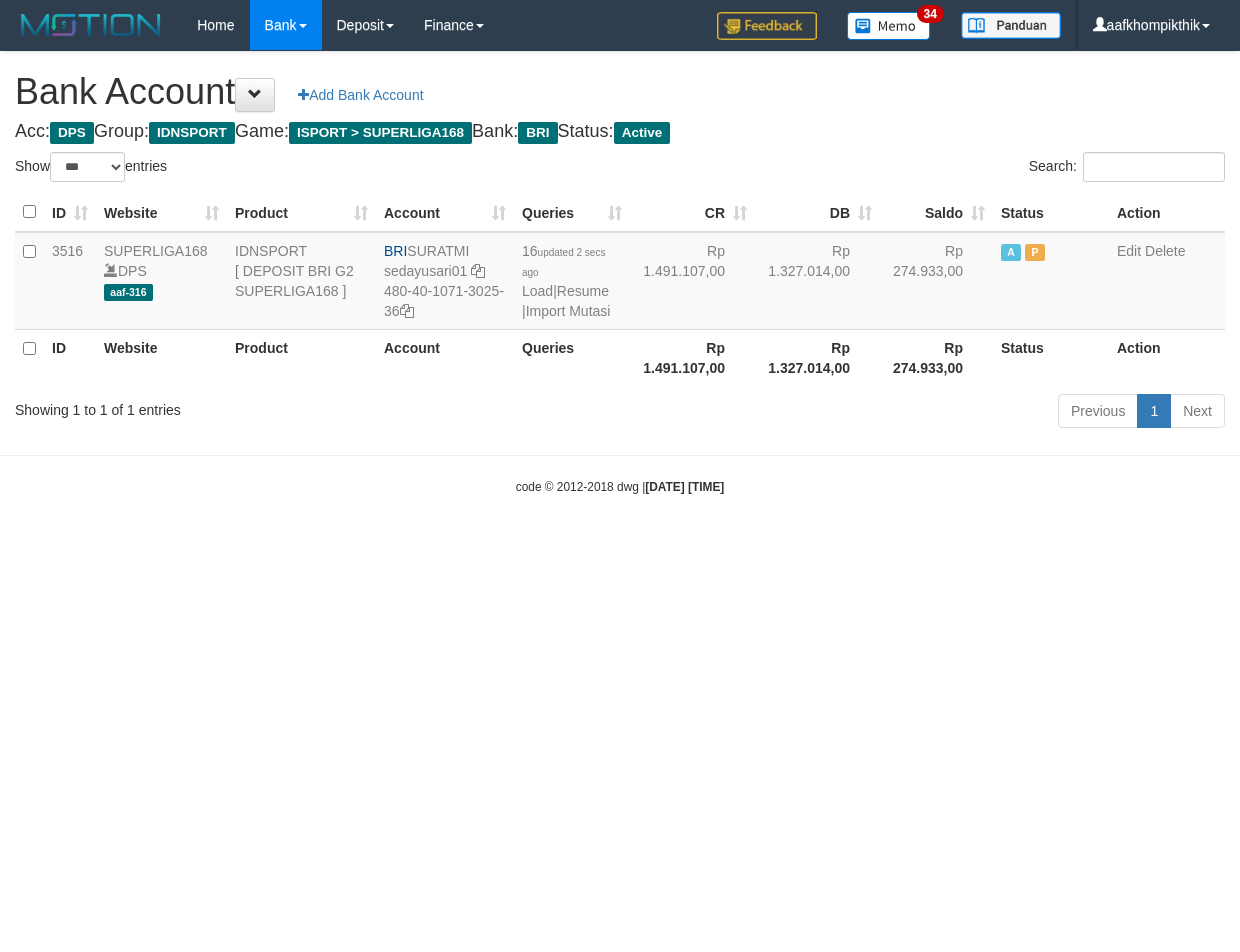 select on "***" 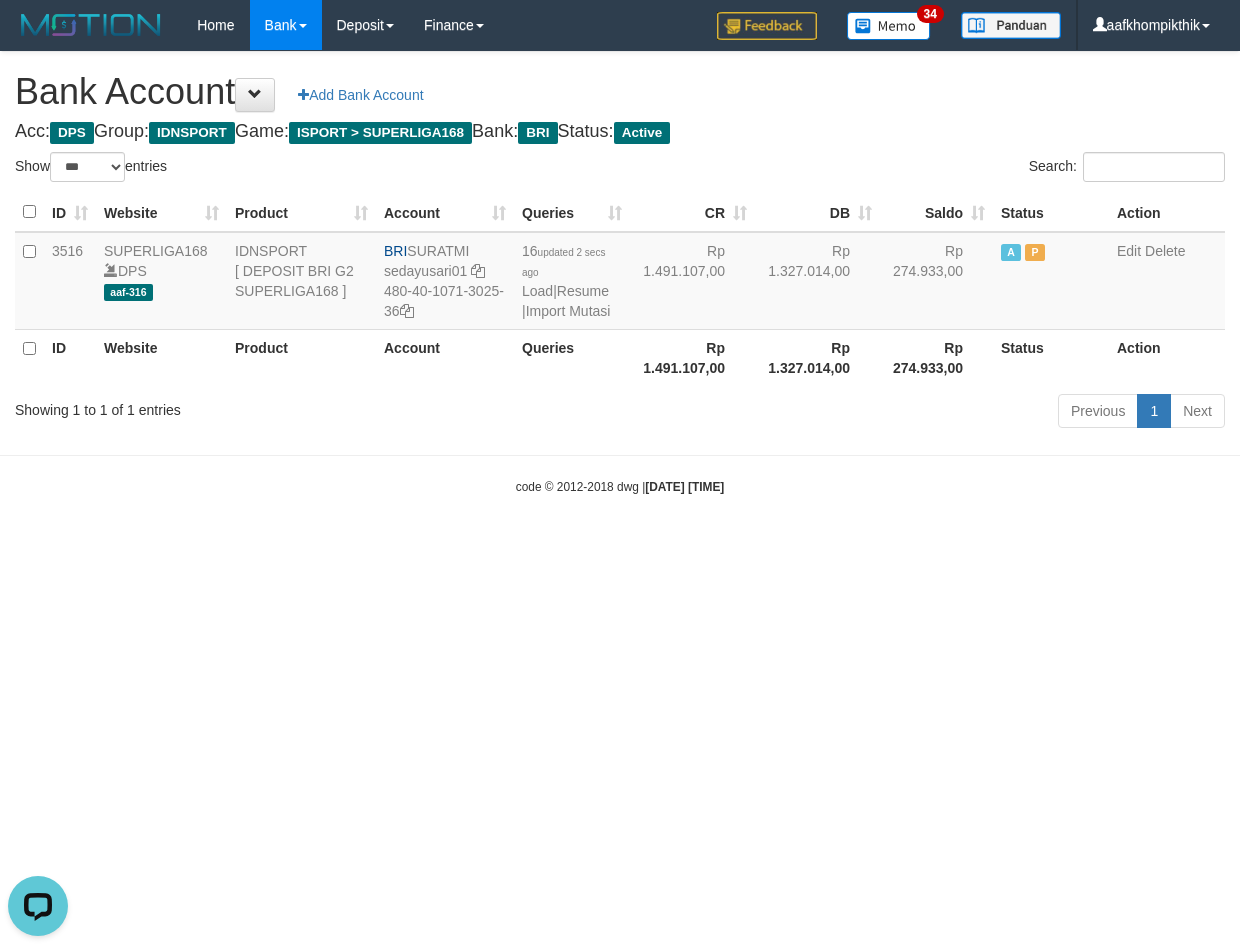 scroll, scrollTop: 0, scrollLeft: 0, axis: both 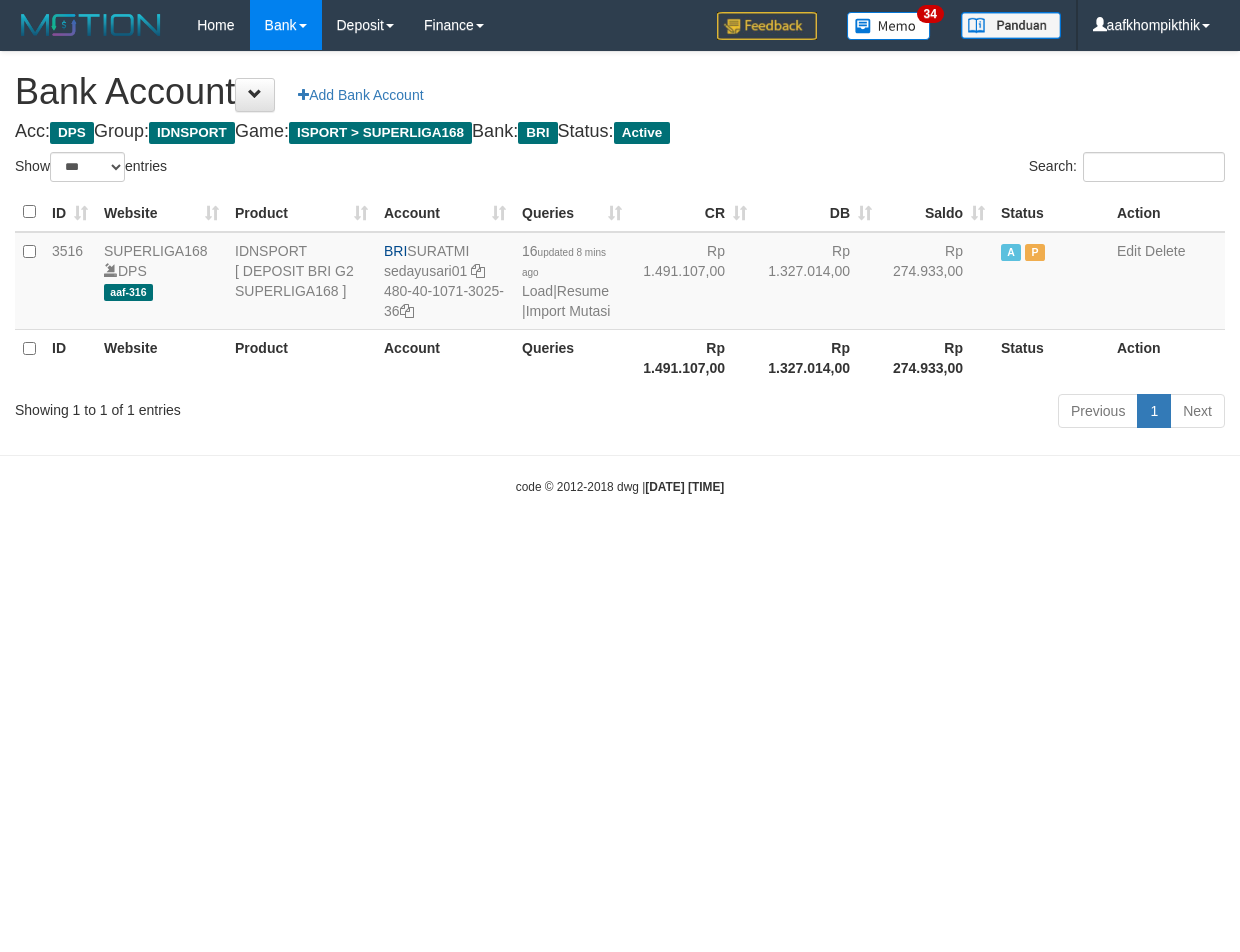 select on "***" 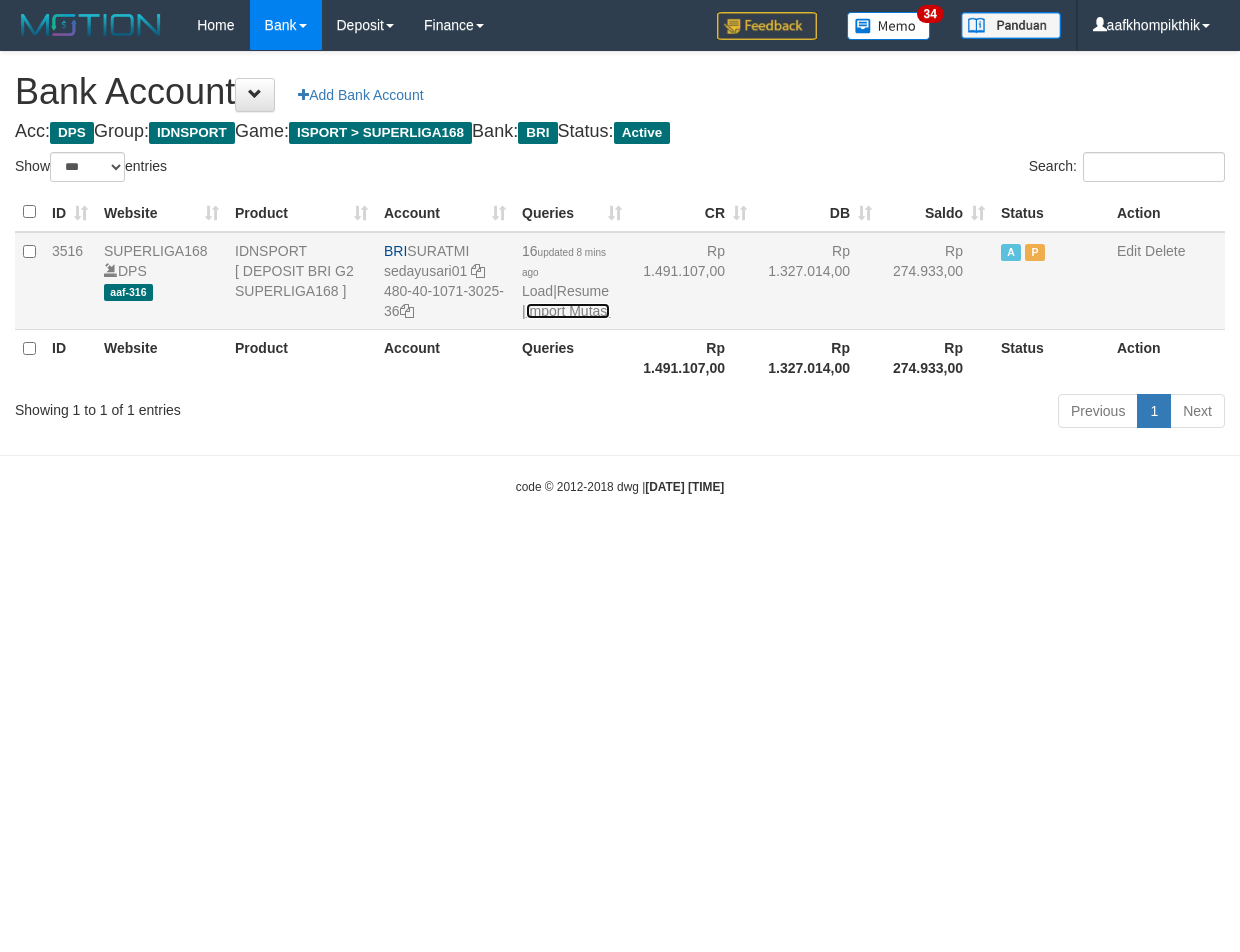 click on "Import Mutasi" at bounding box center (568, 311) 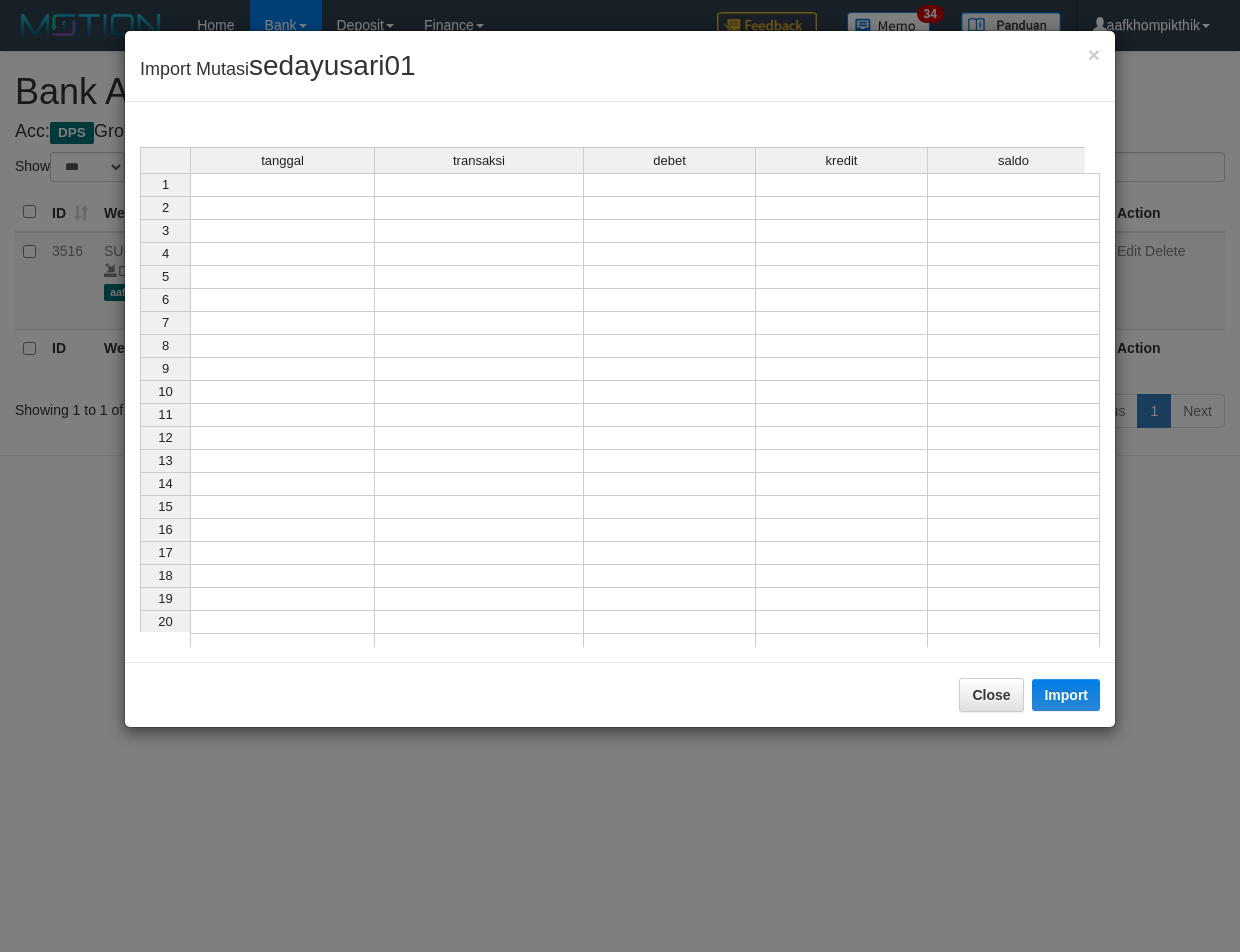 click at bounding box center (282, 185) 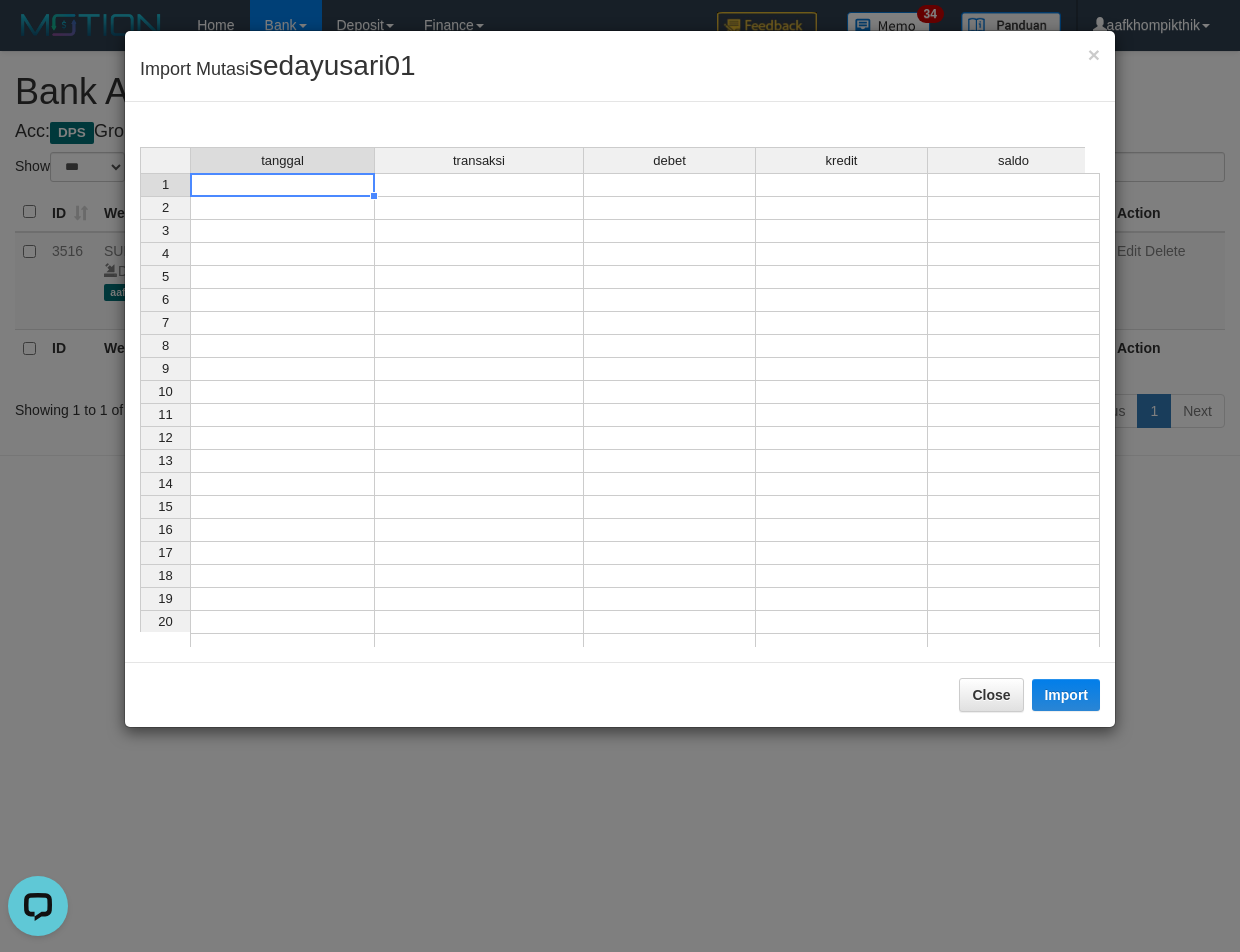 scroll, scrollTop: 0, scrollLeft: 0, axis: both 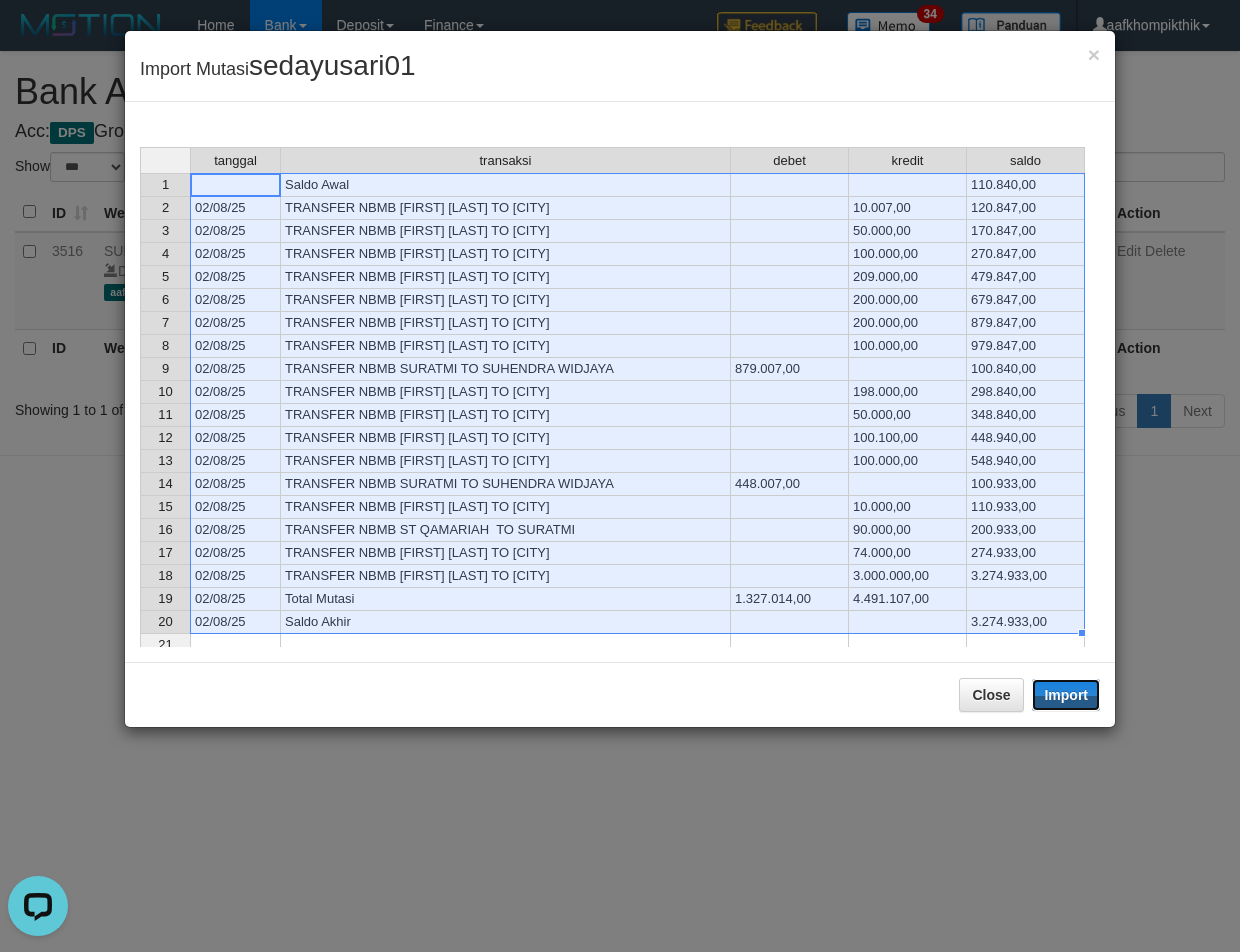 drag, startPoint x: 1085, startPoint y: 693, endPoint x: 1236, endPoint y: 695, distance: 151.01324 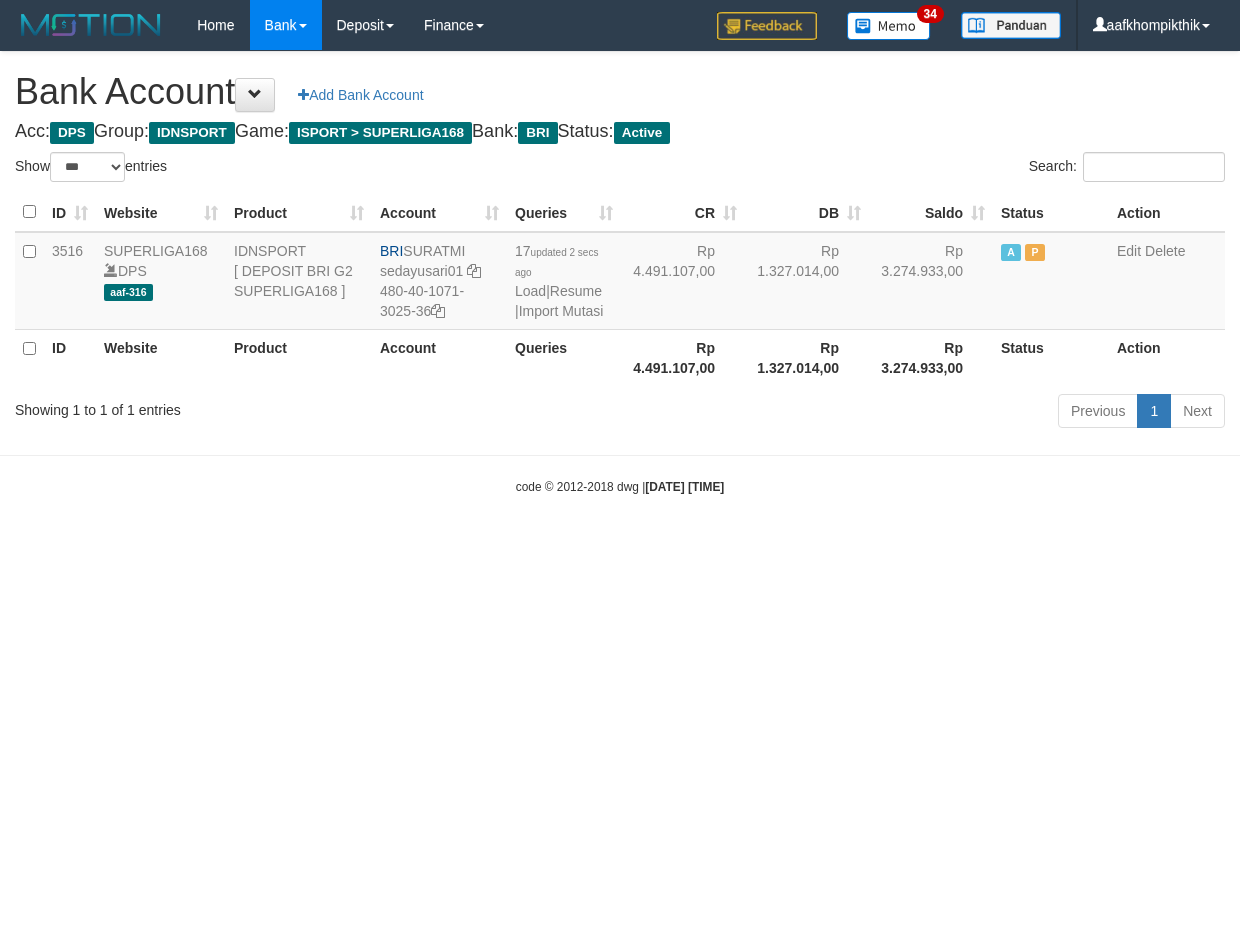 select on "***" 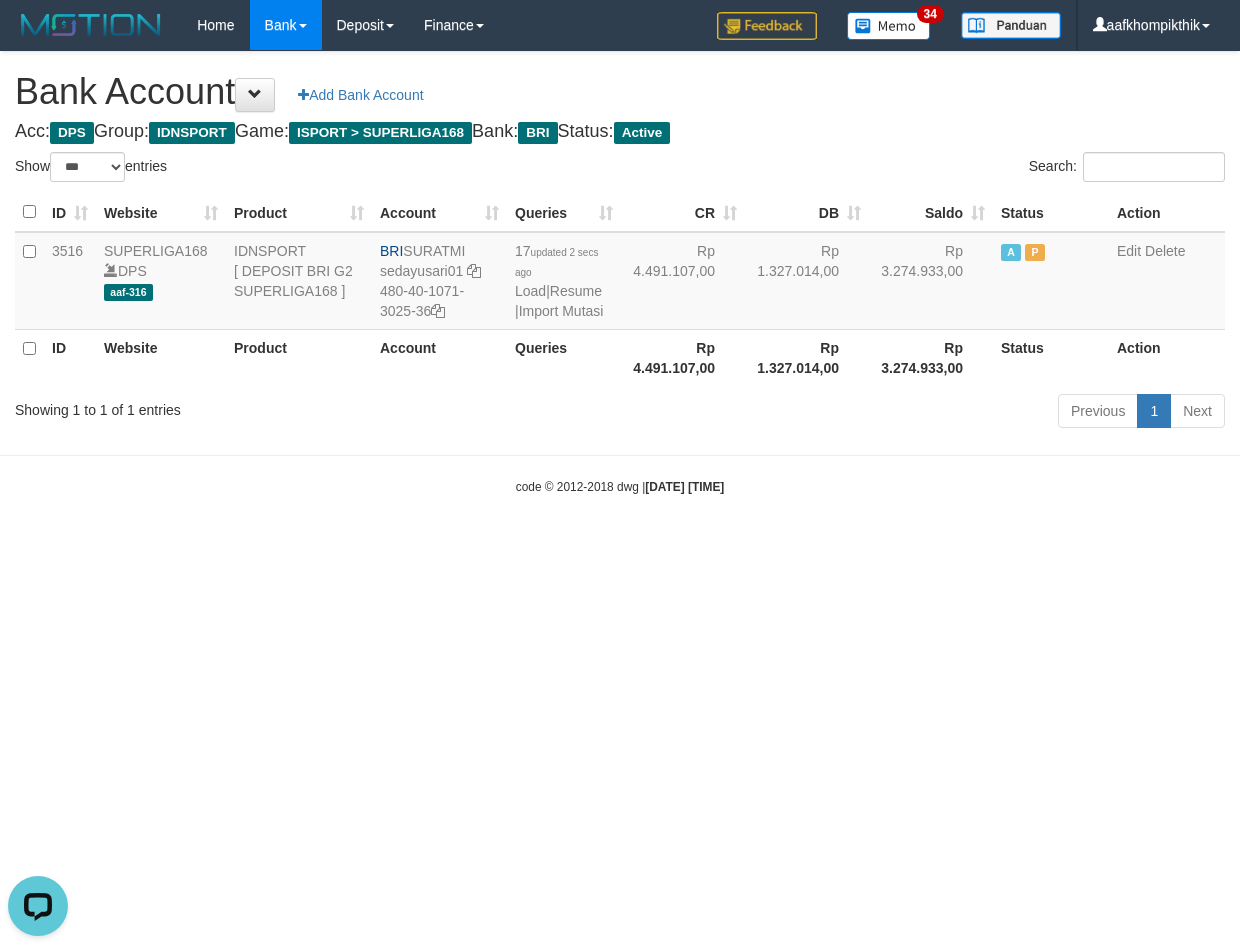 scroll, scrollTop: 0, scrollLeft: 0, axis: both 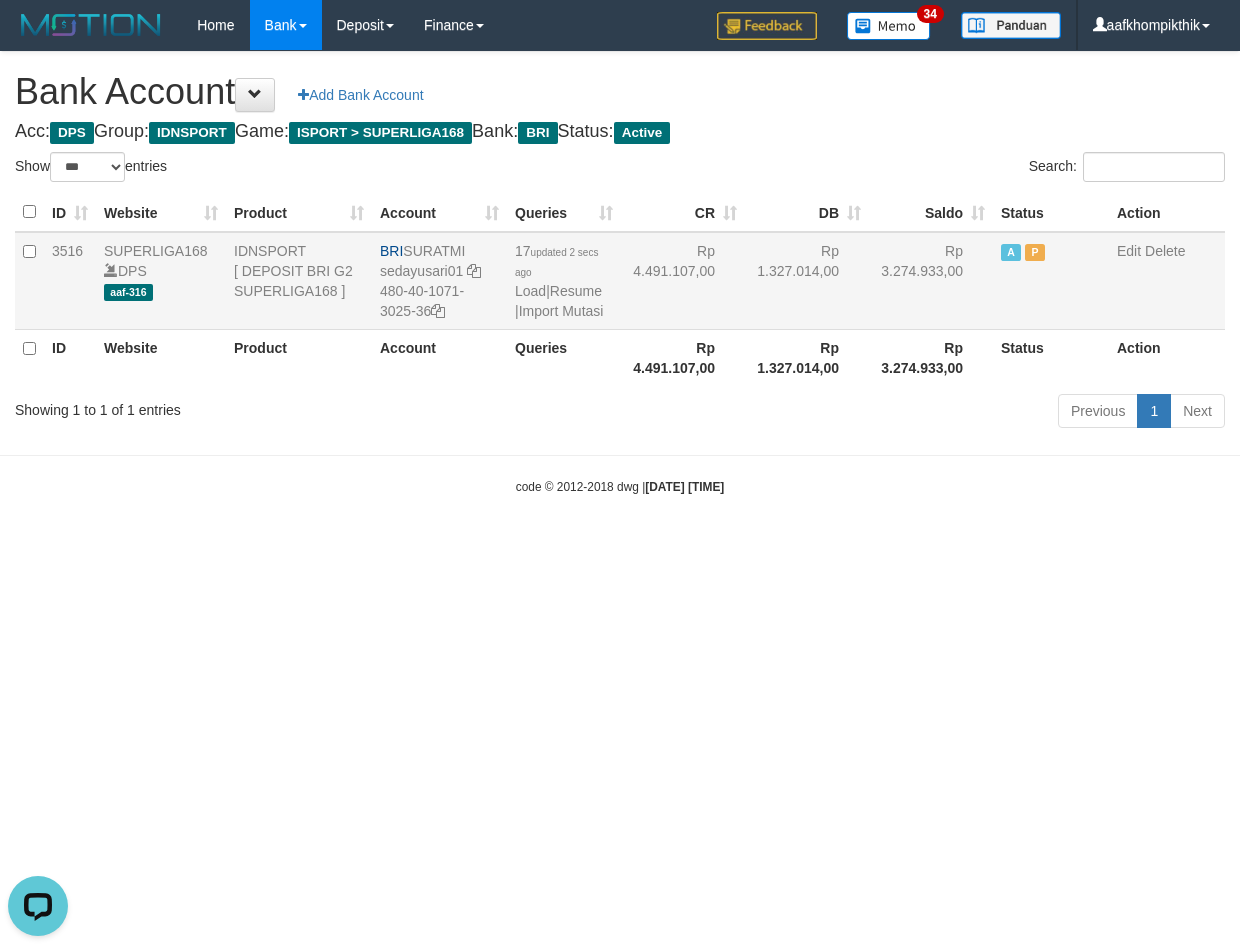 click on "17  updated 2 secs ago
Load
|
Resume
|
Import Mutasi" at bounding box center (564, 281) 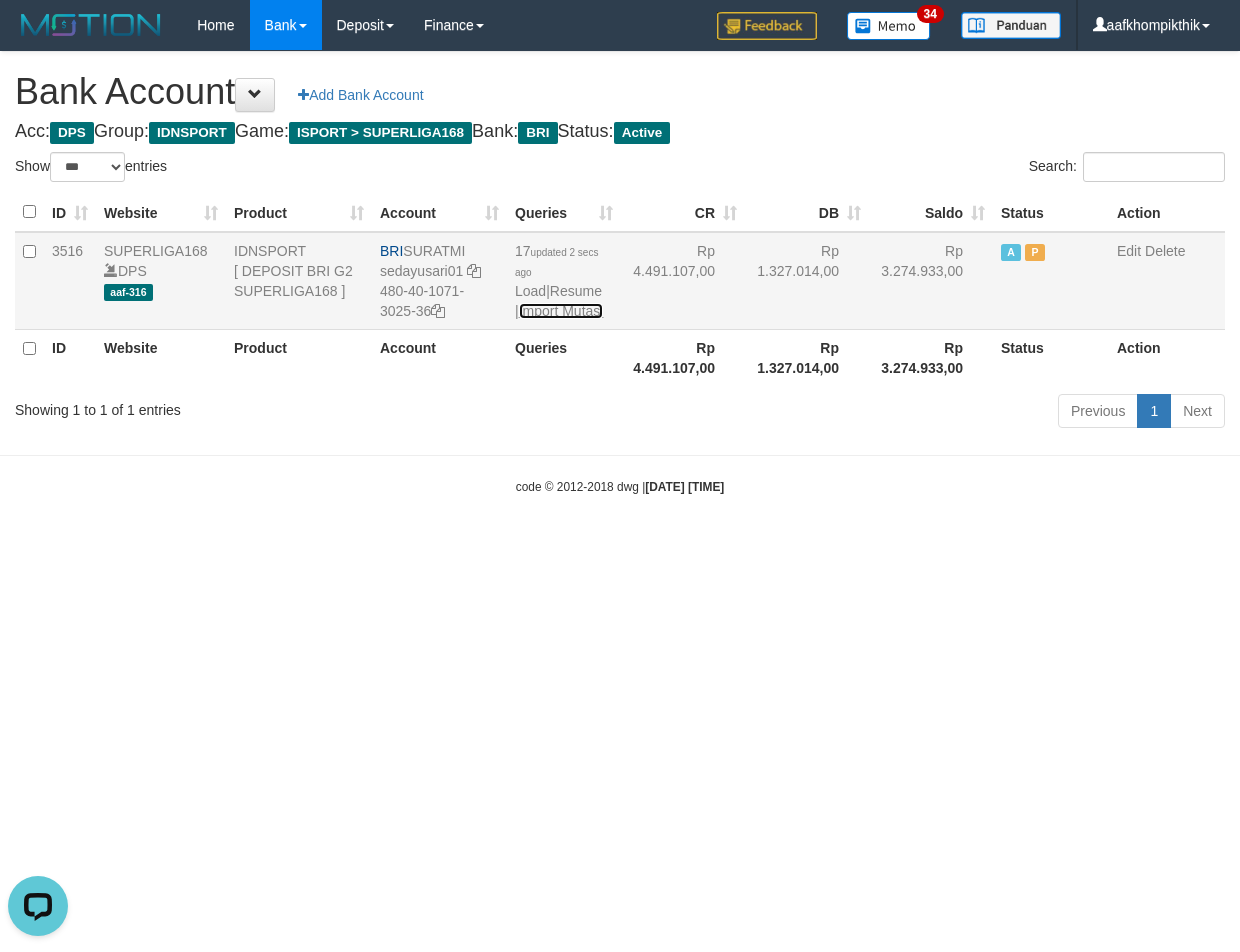 click on "Import Mutasi" at bounding box center [561, 311] 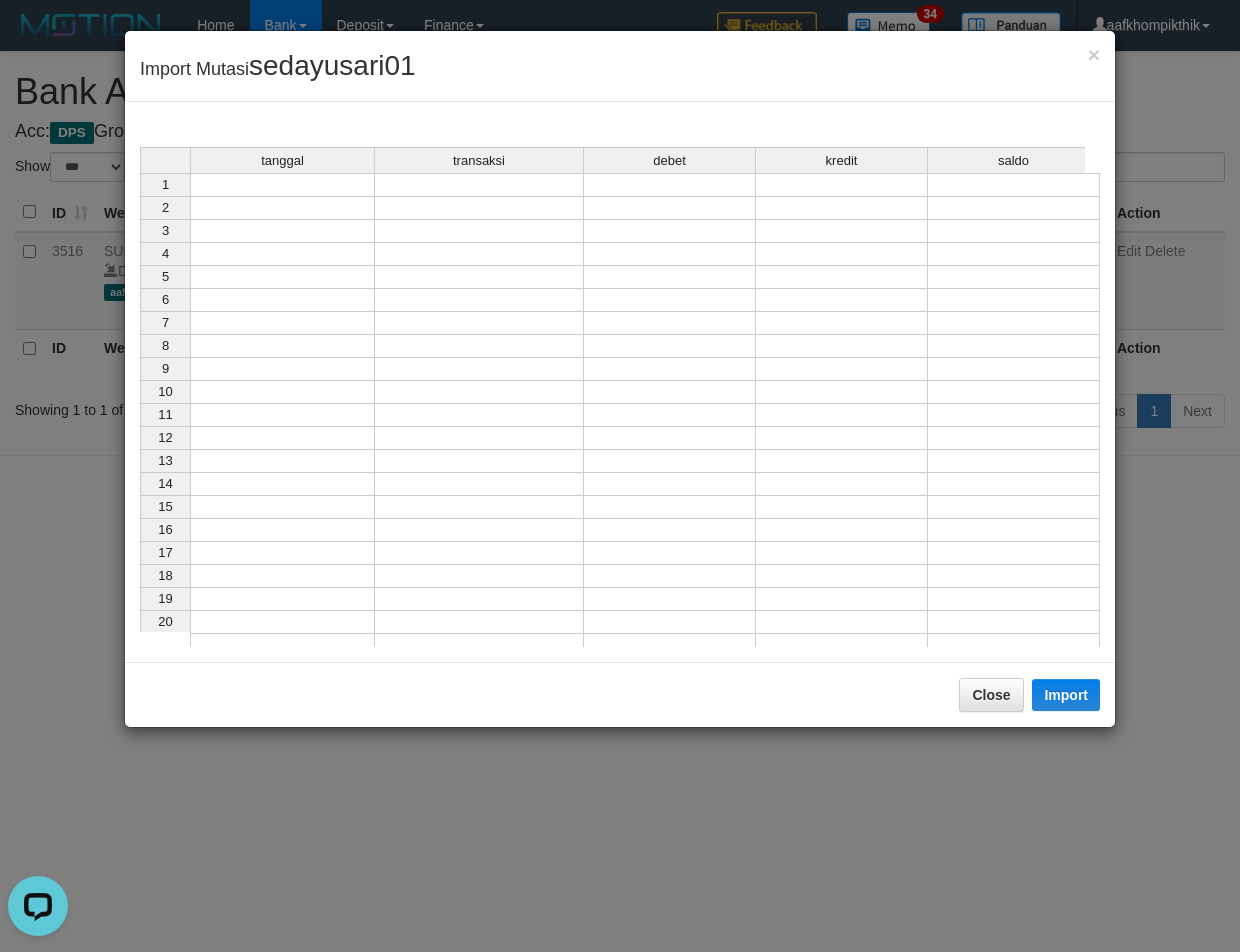 click at bounding box center (282, 185) 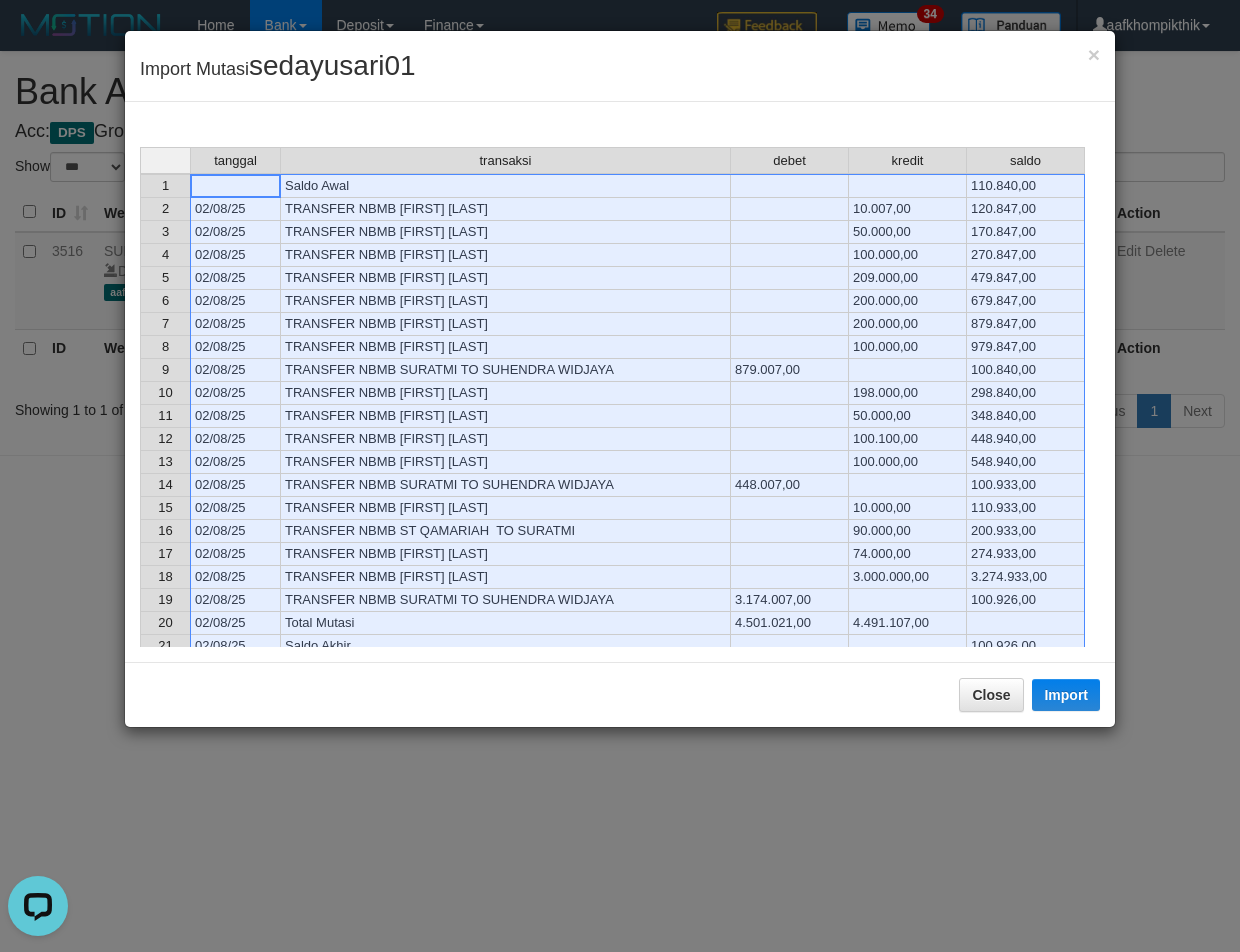 scroll, scrollTop: 333, scrollLeft: 0, axis: vertical 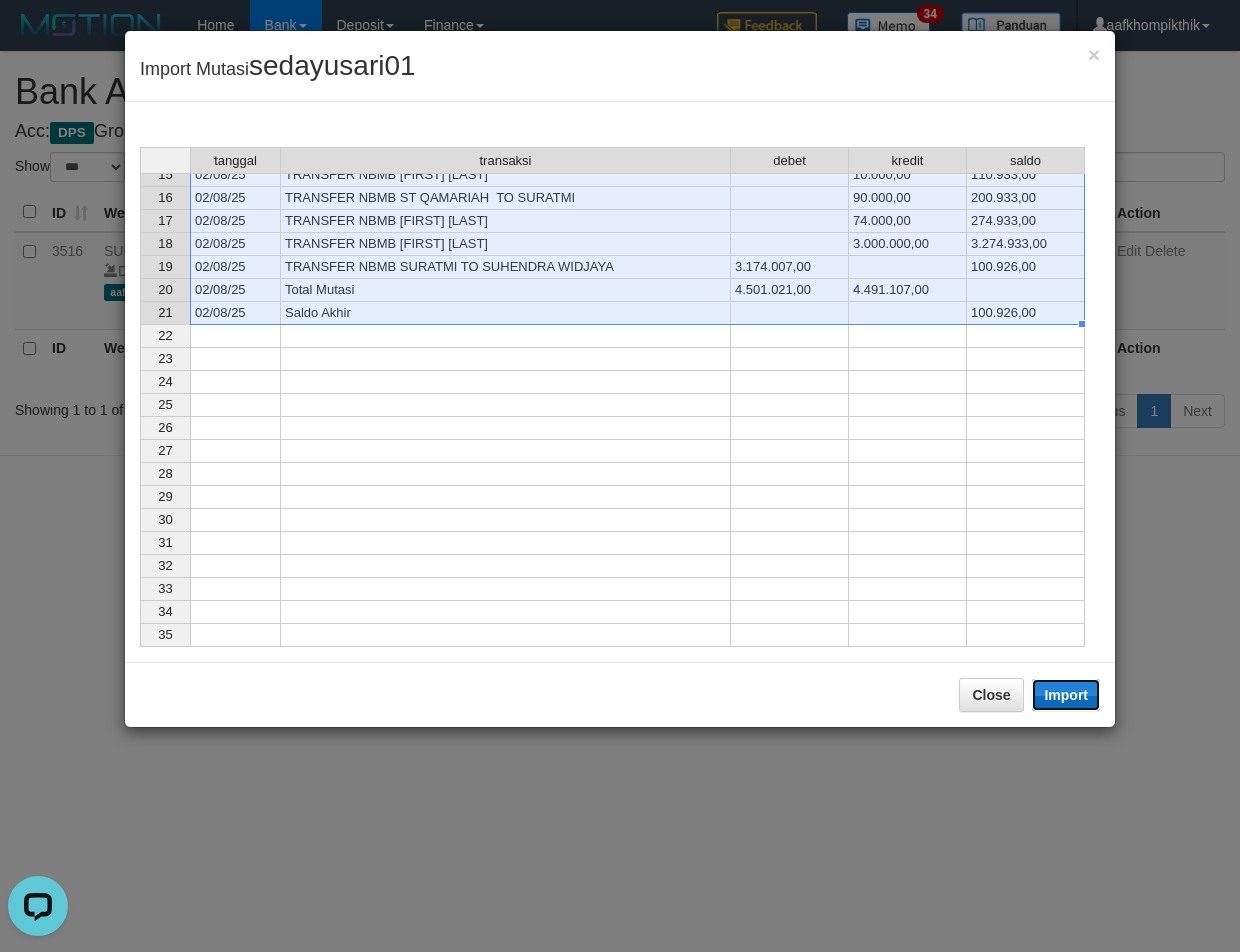 drag, startPoint x: 1067, startPoint y: 700, endPoint x: 1195, endPoint y: 643, distance: 140.11781 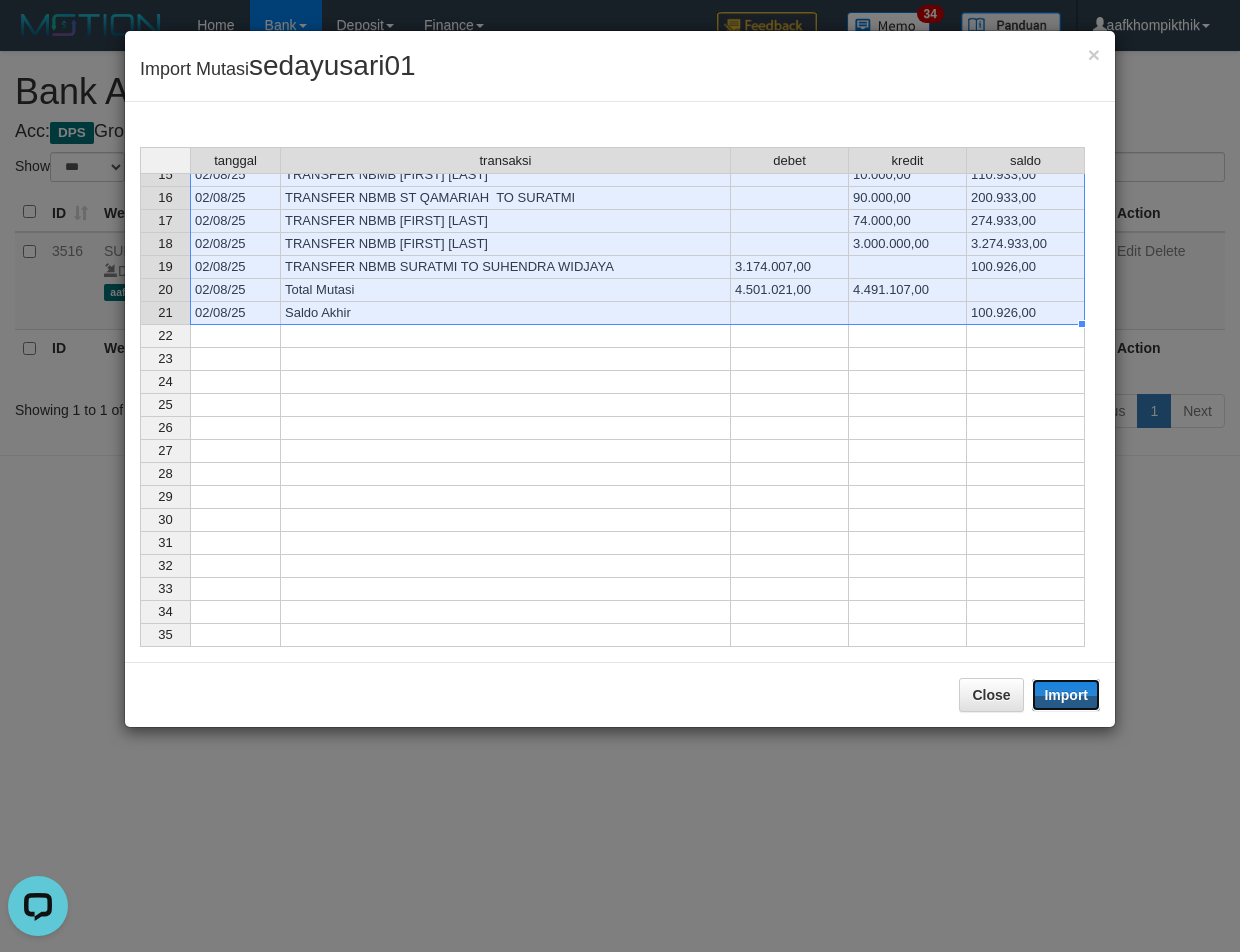 click on "Import" at bounding box center [1066, 695] 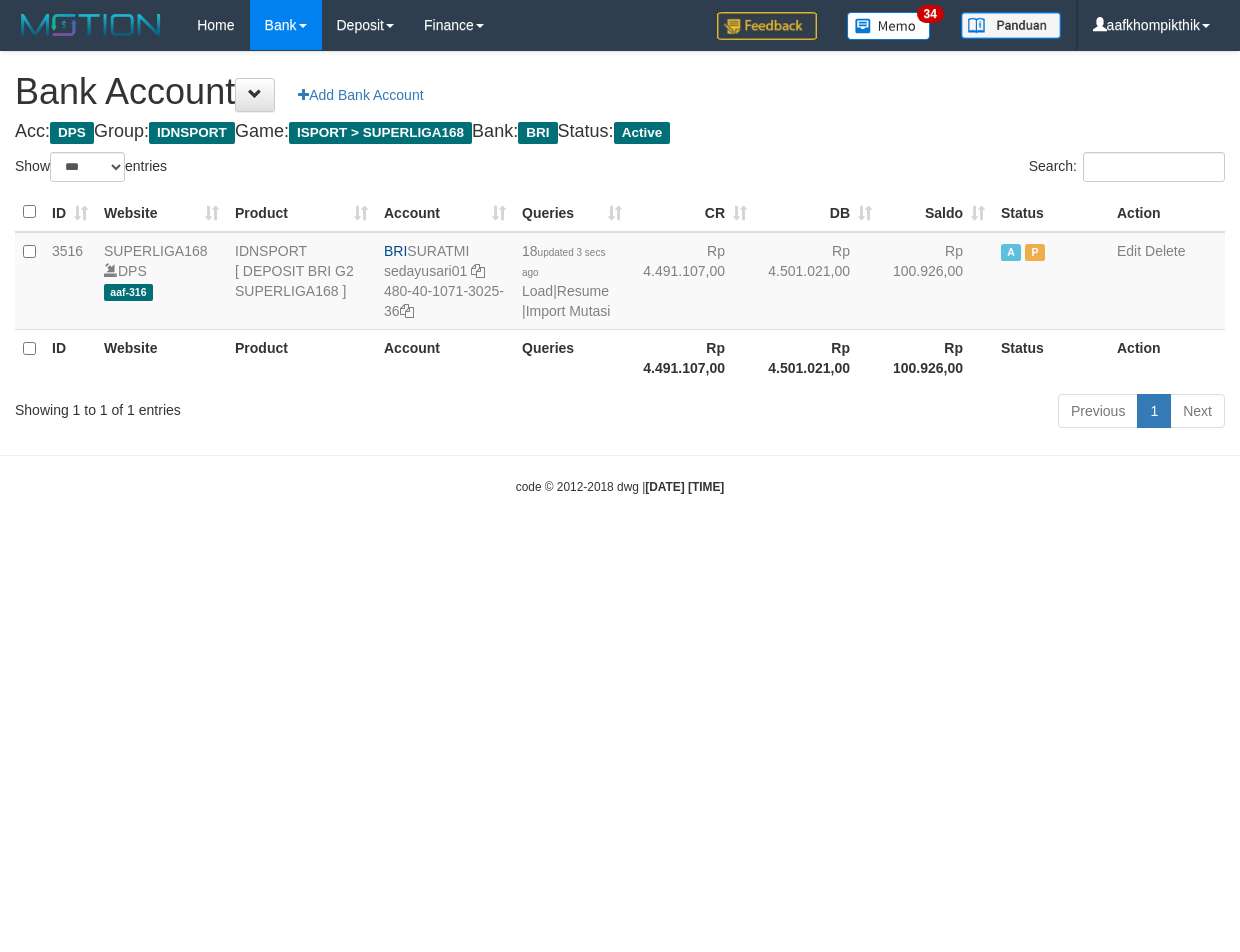 select on "***" 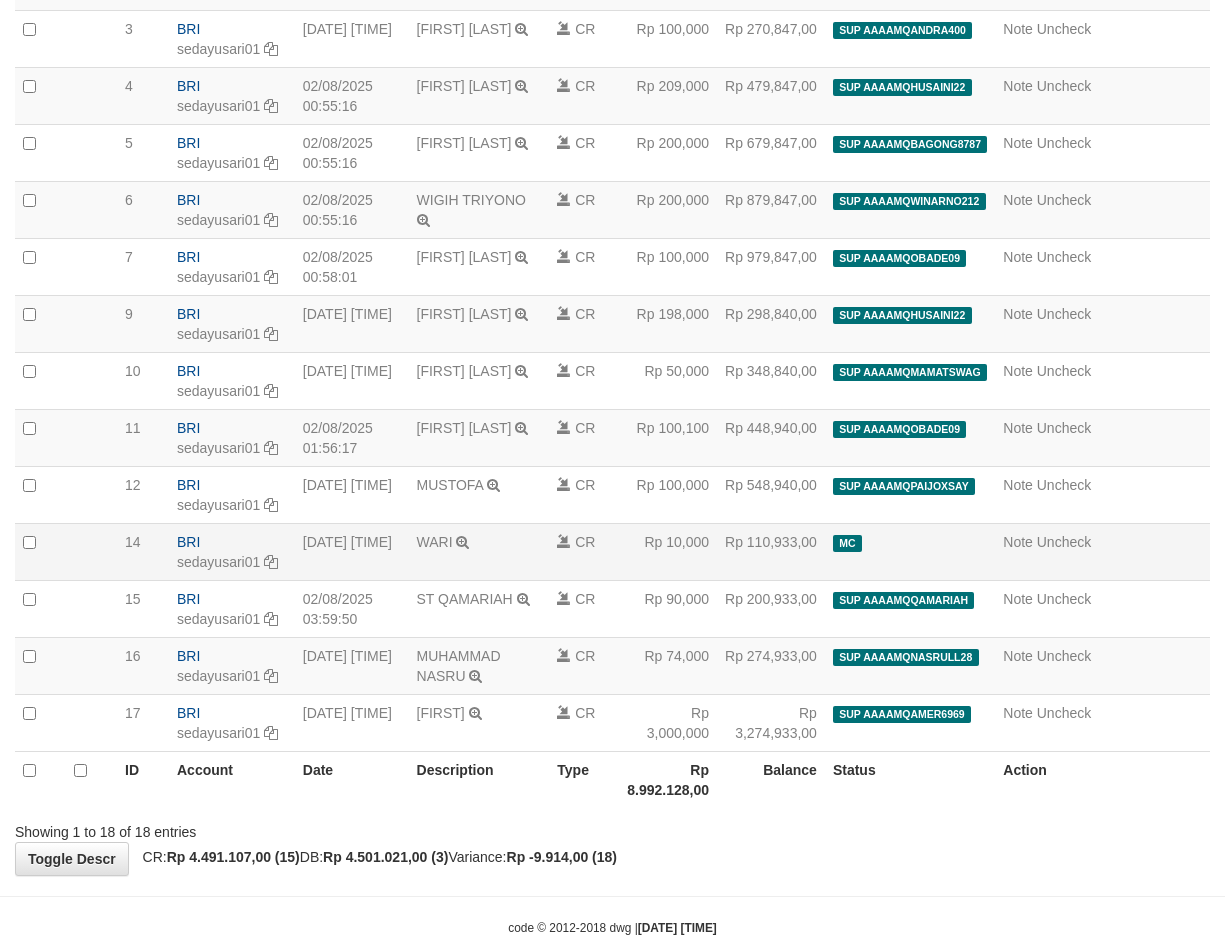 scroll, scrollTop: 610, scrollLeft: 0, axis: vertical 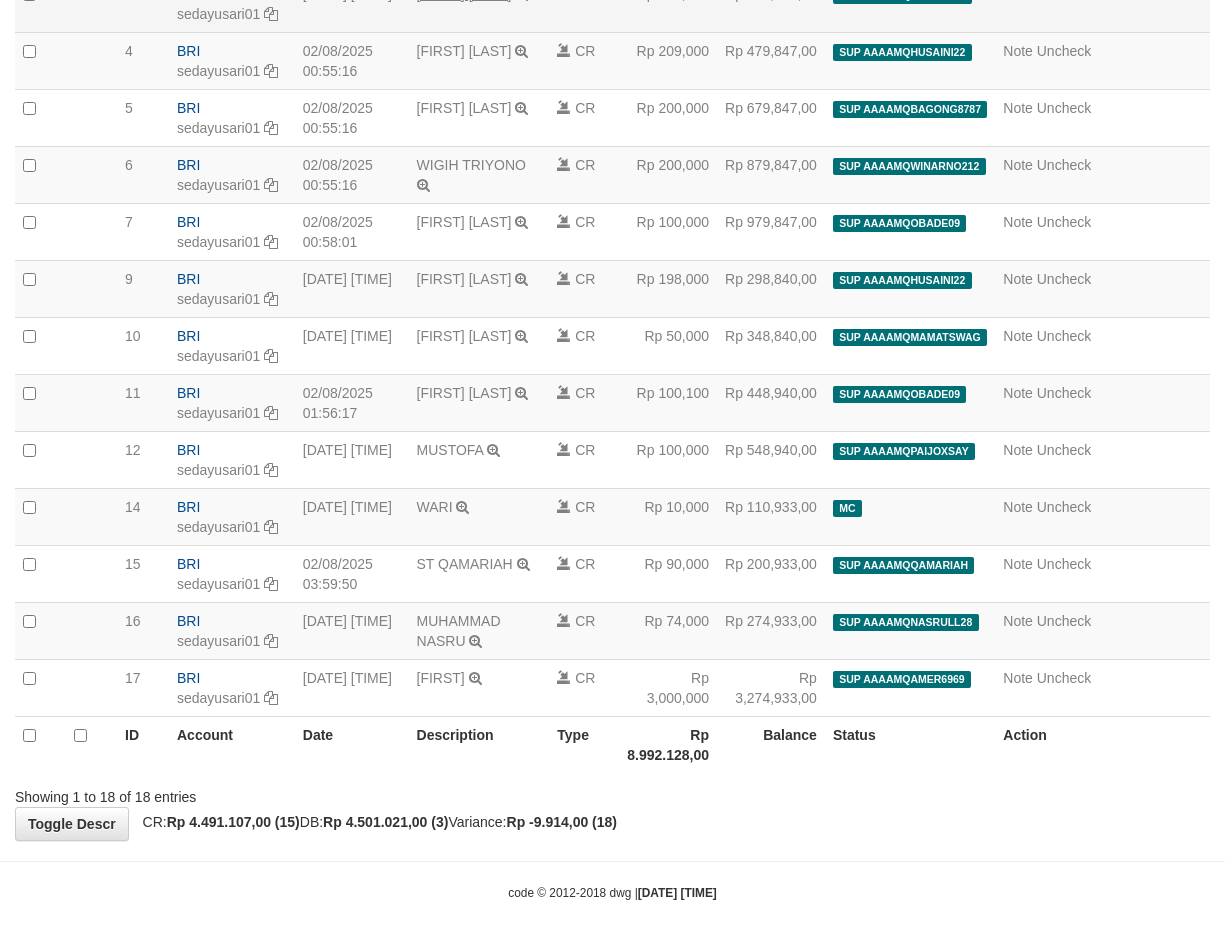 select on "****" 